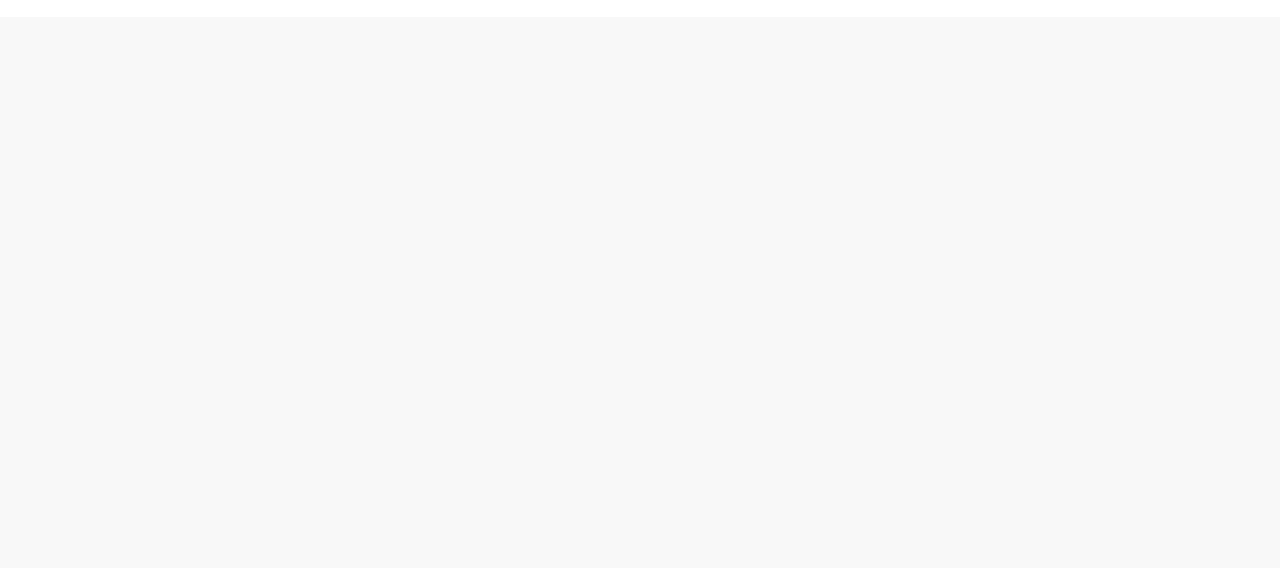 scroll, scrollTop: 0, scrollLeft: 0, axis: both 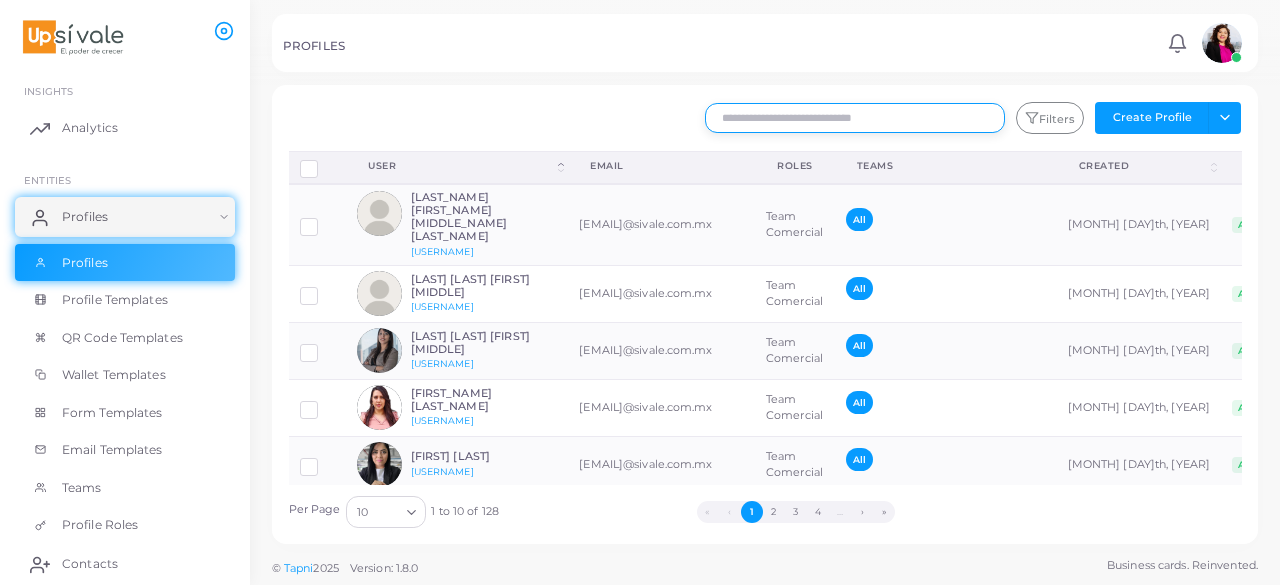 click at bounding box center [855, 118] 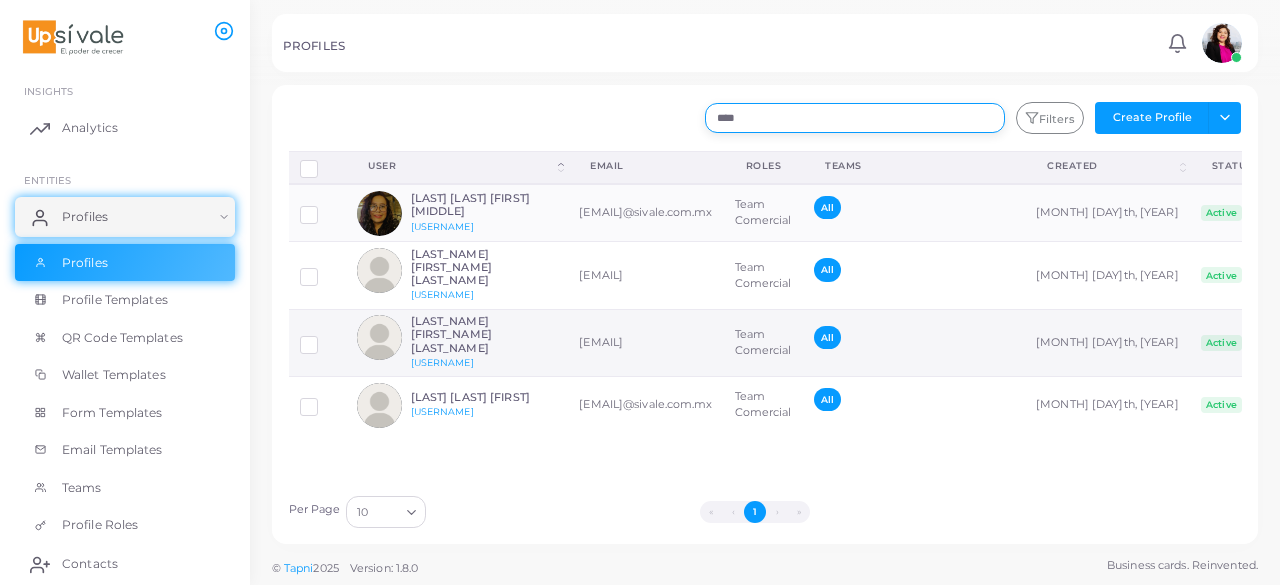 type on "****" 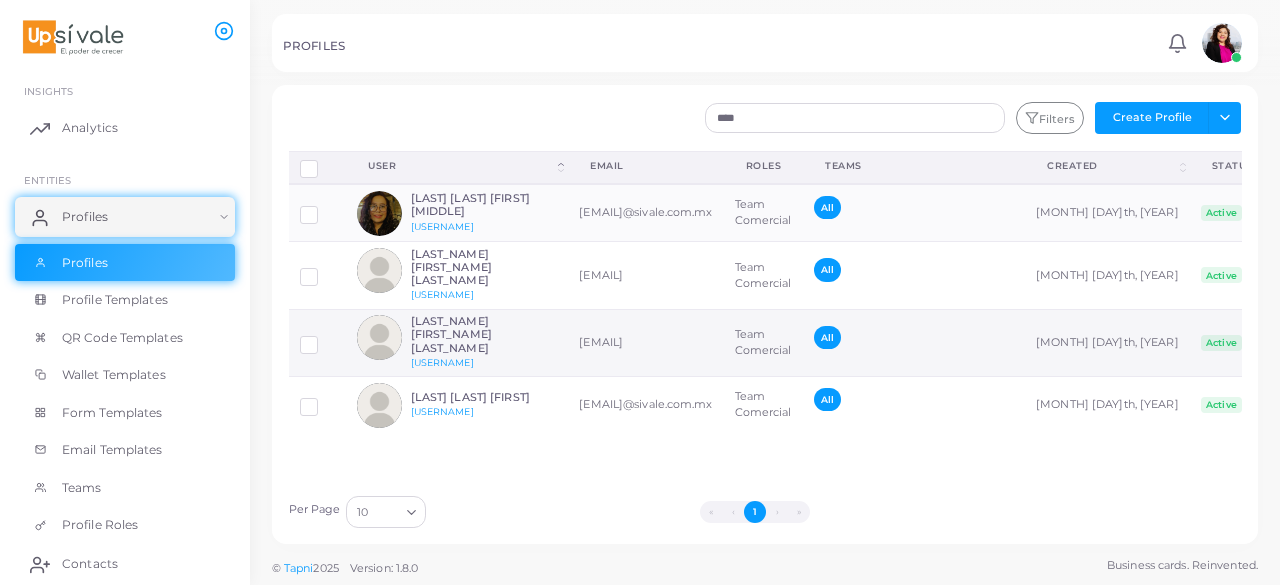 click on "[LAST_NAME] [FIRST_NAME] [LAST_NAME] [USERNAME]" at bounding box center (457, 343) 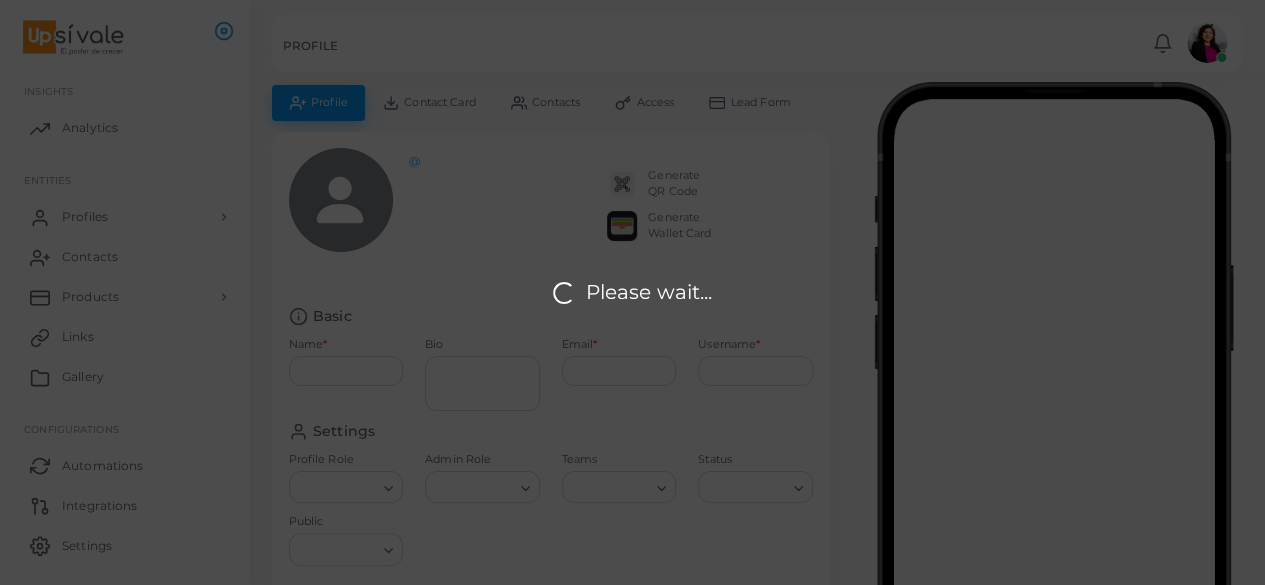 type on "**********" 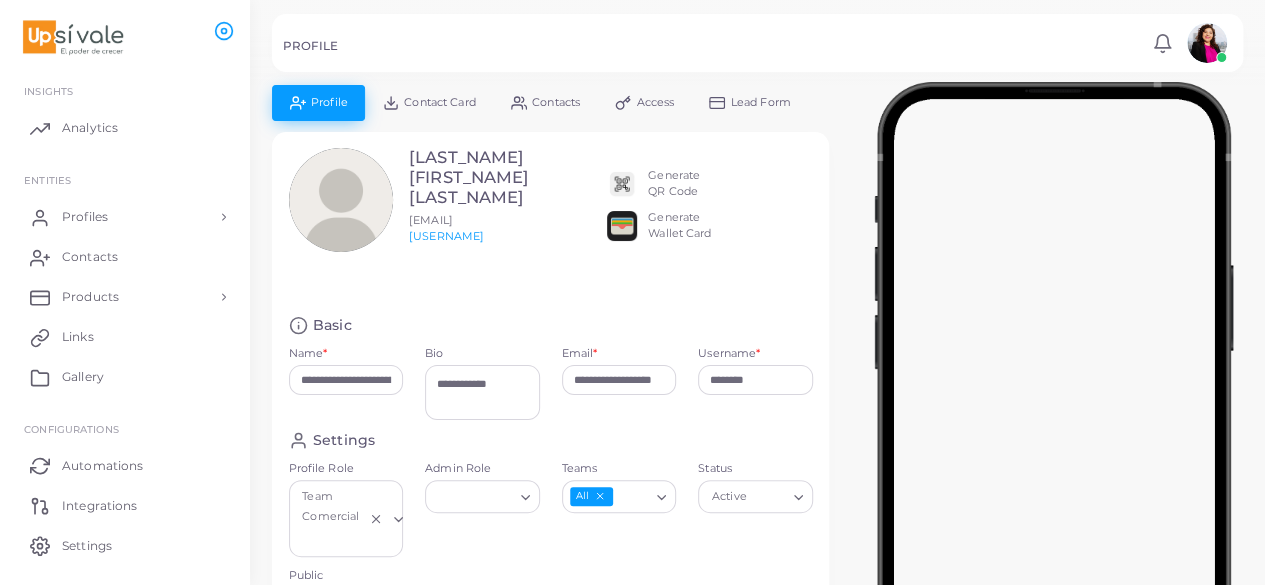 click on "Access" at bounding box center [656, 102] 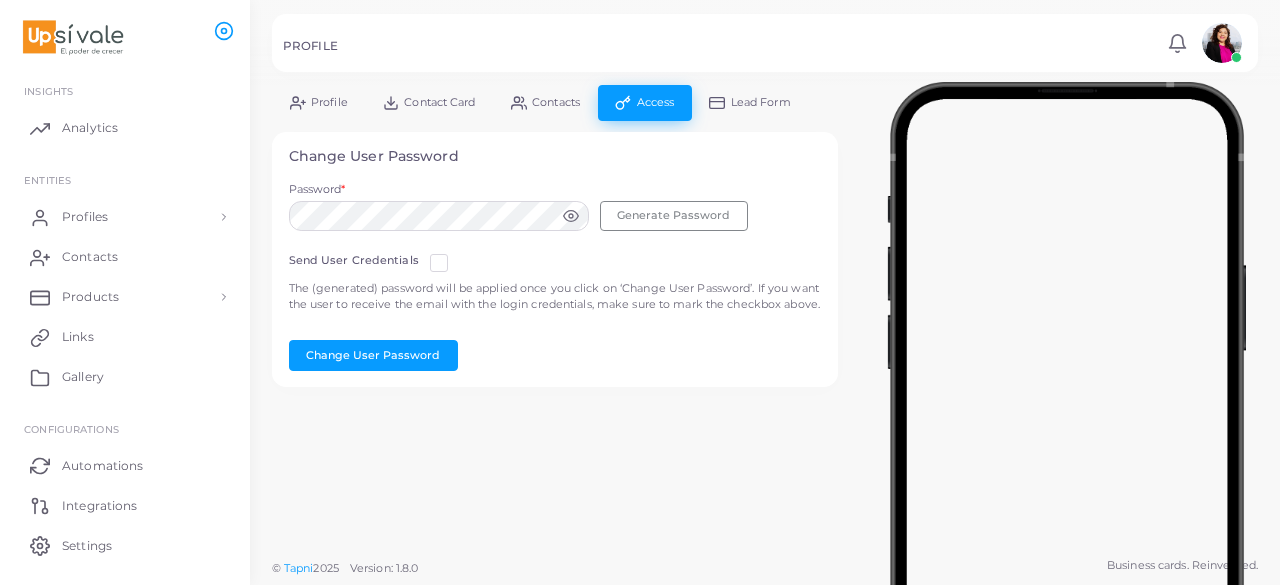 click 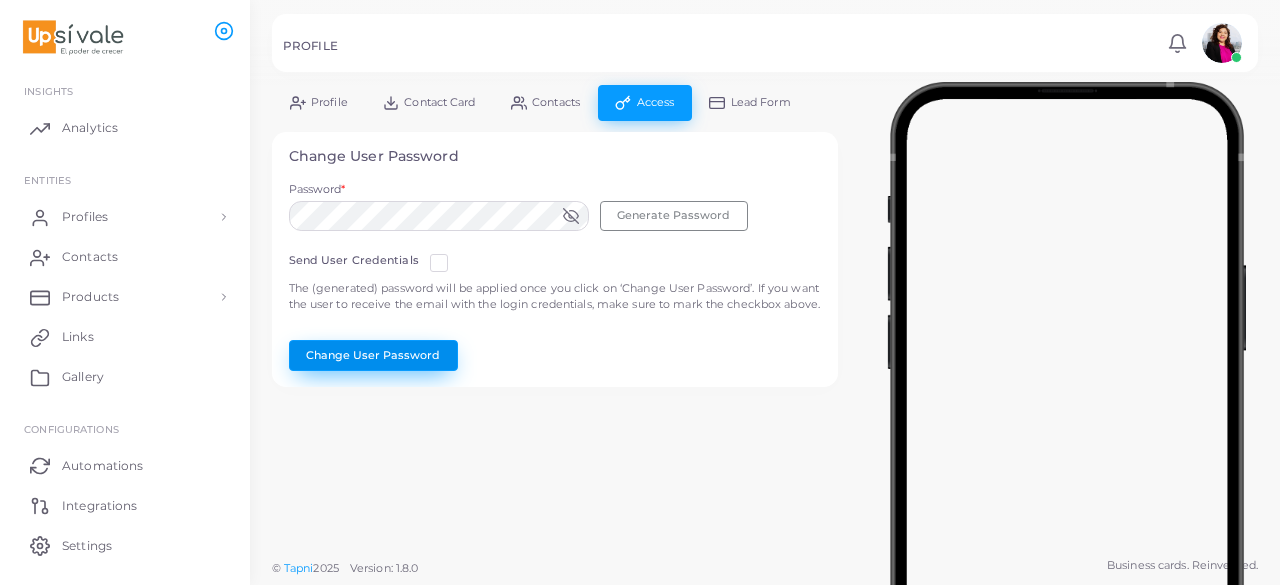 click on "Change User Password" at bounding box center [373, 355] 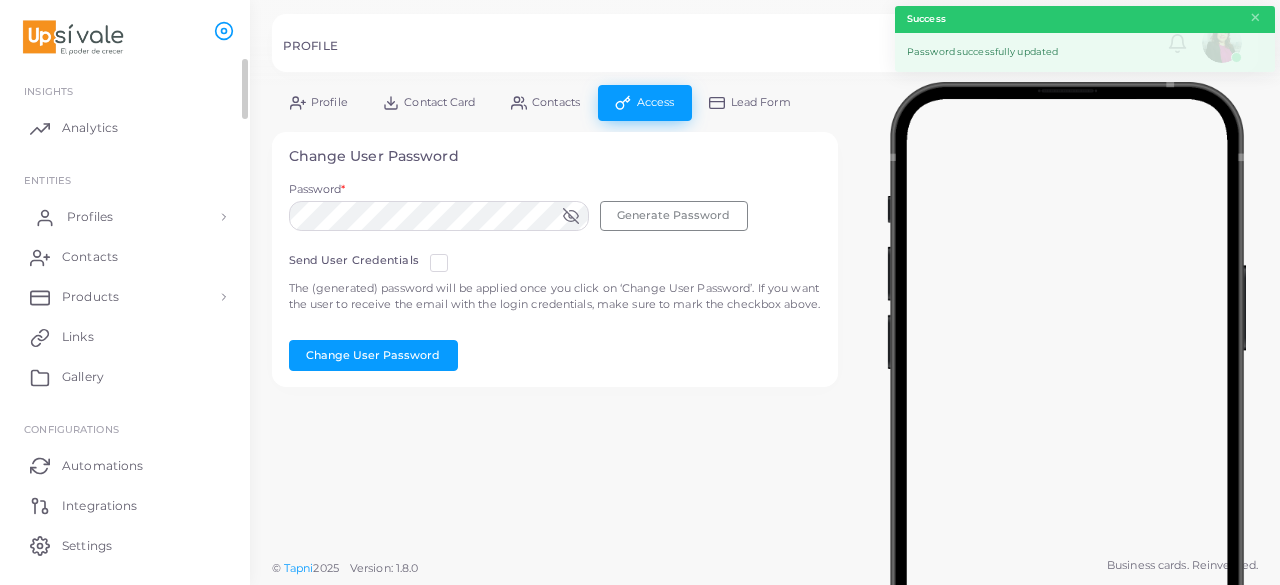 click on "Profiles" at bounding box center (90, 217) 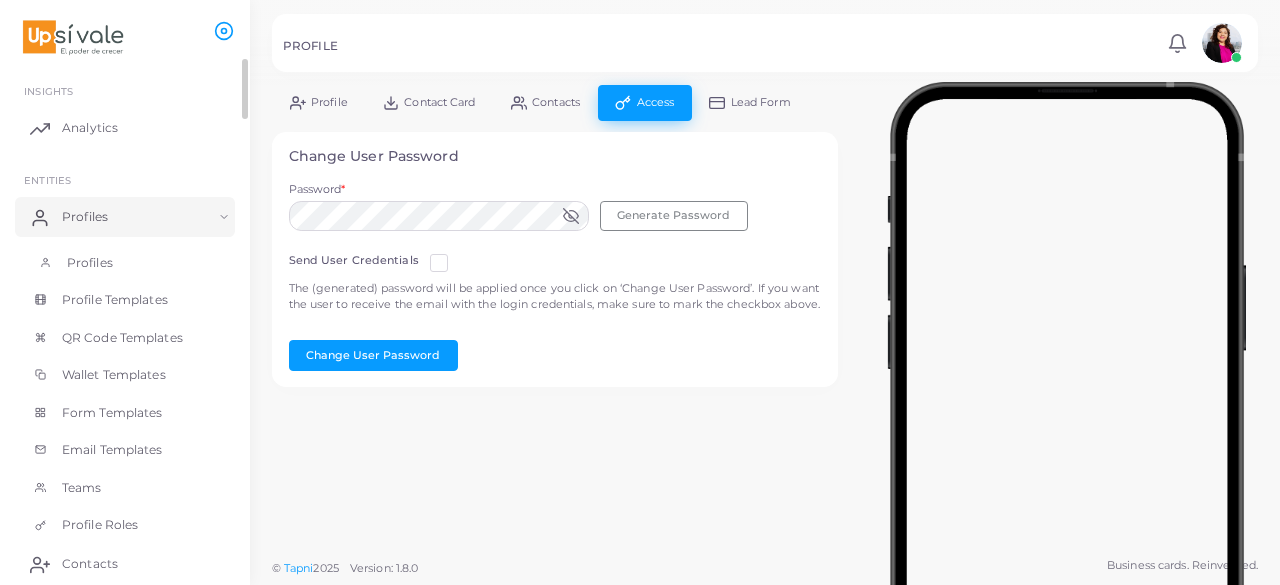 click on "Profiles" at bounding box center [125, 263] 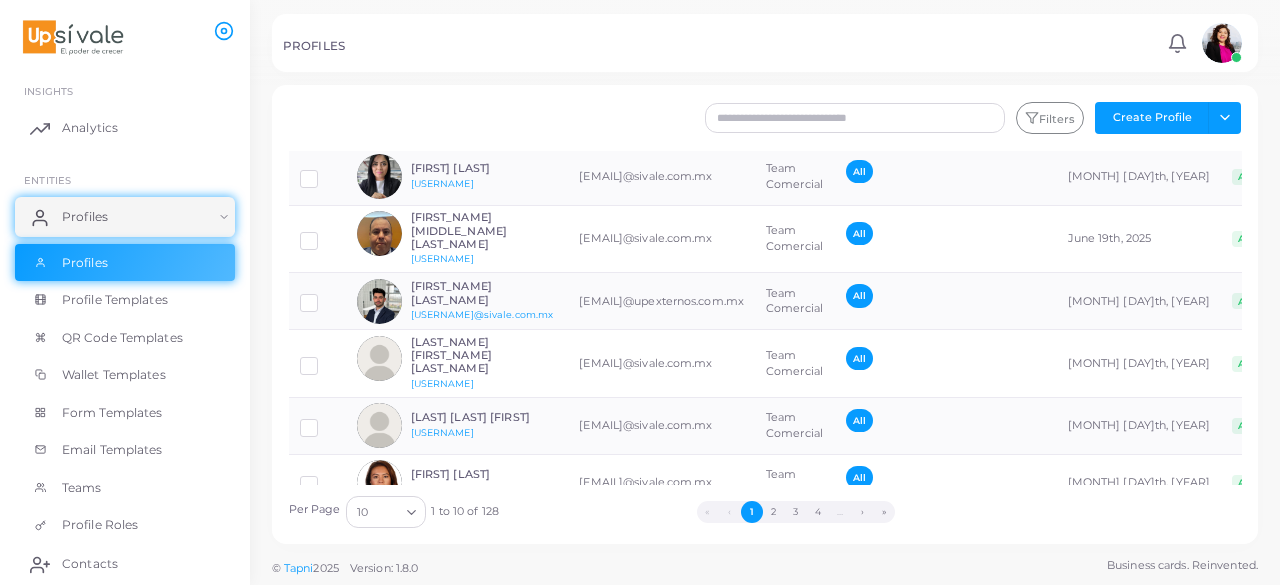 scroll, scrollTop: 292, scrollLeft: 0, axis: vertical 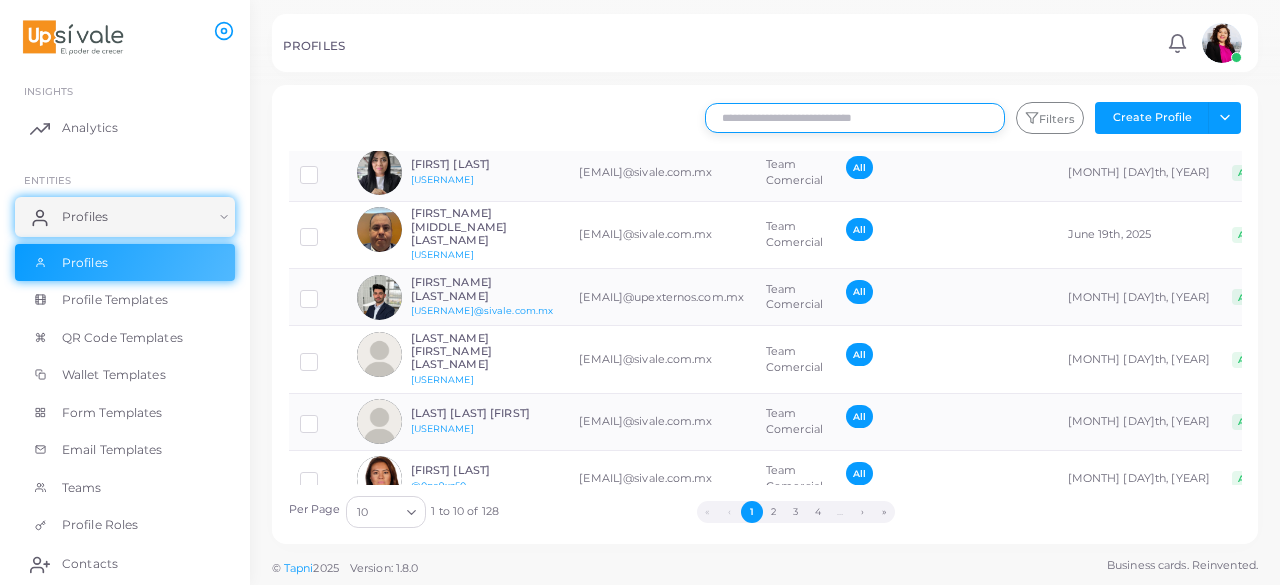 click at bounding box center [855, 118] 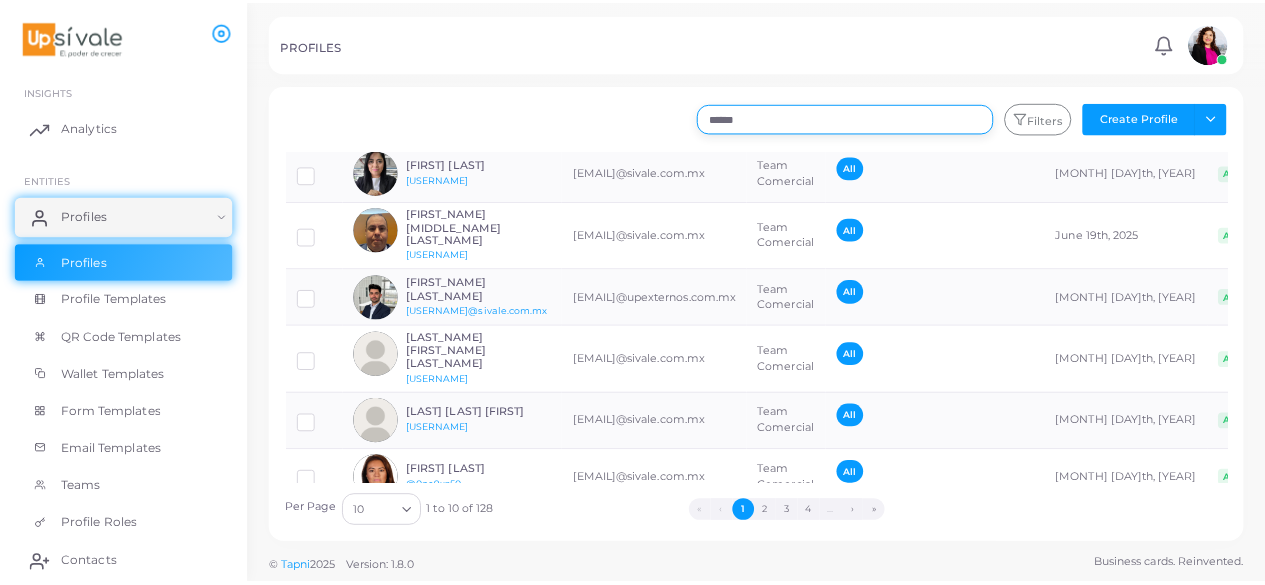 scroll, scrollTop: 0, scrollLeft: 0, axis: both 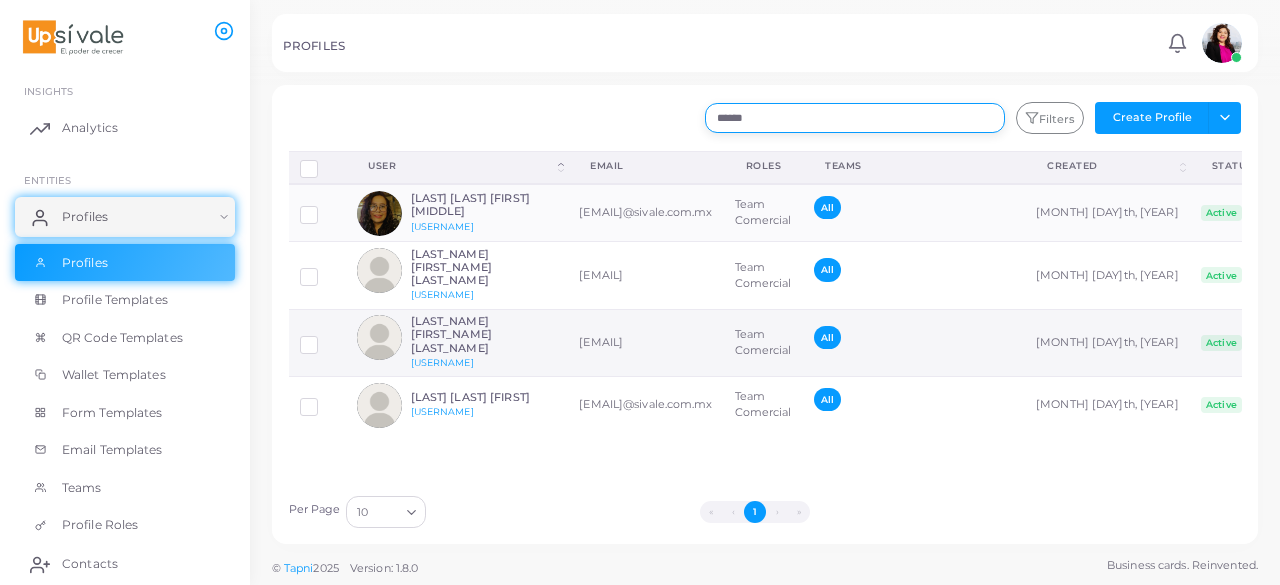 type on "*****" 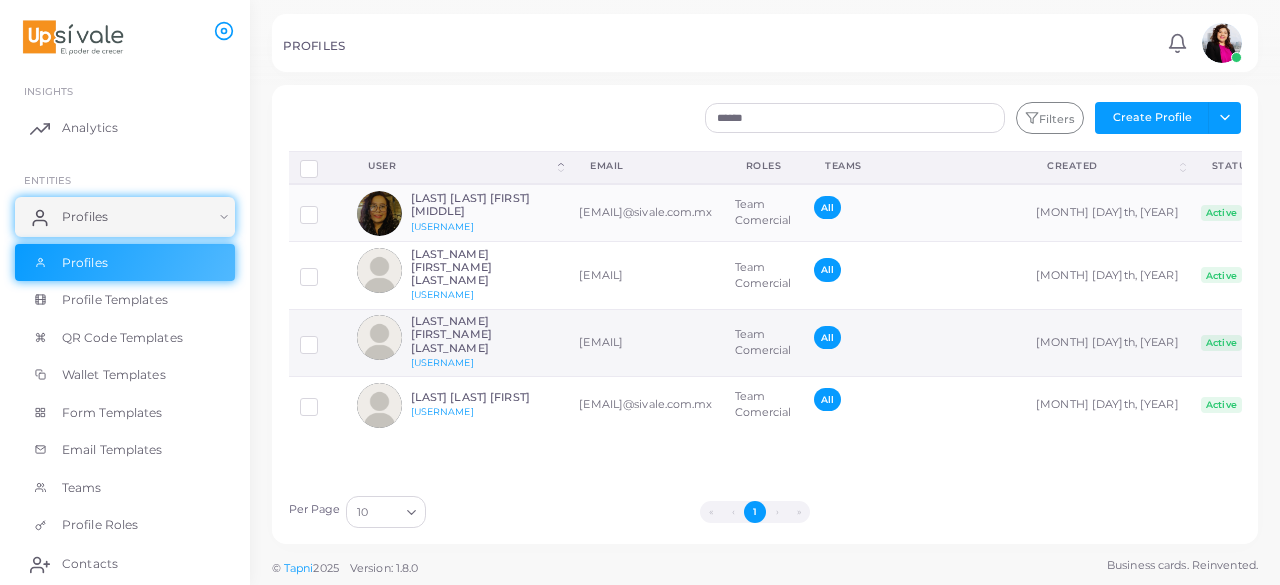 click on "[EMAIL]" at bounding box center [645, 343] 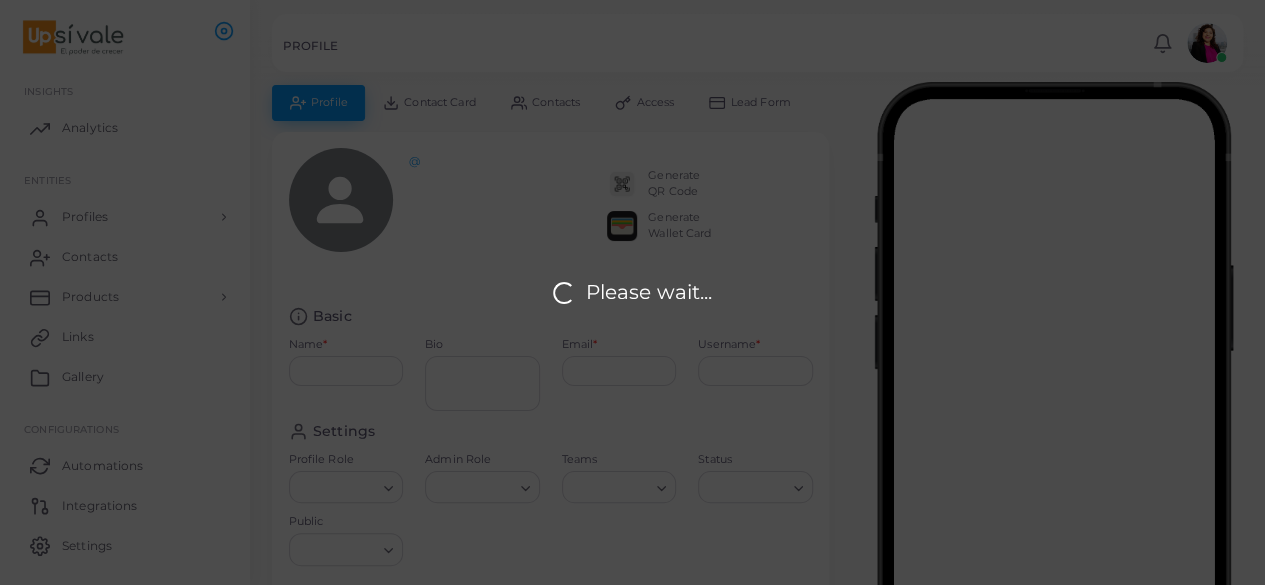 type on "**********" 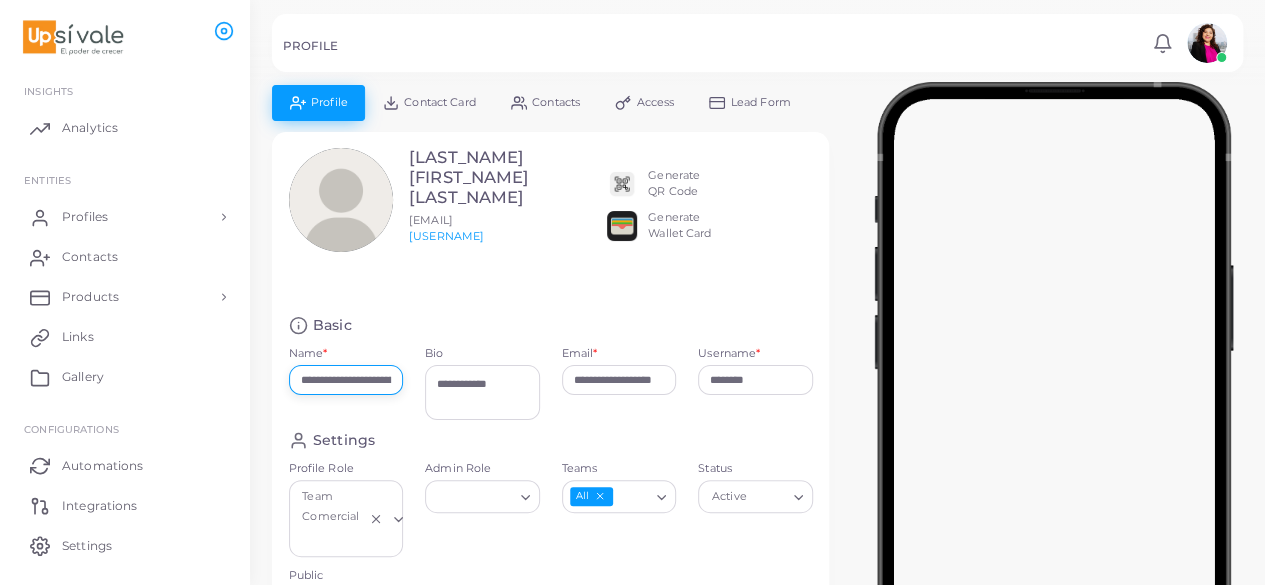 scroll, scrollTop: 0, scrollLeft: 90, axis: horizontal 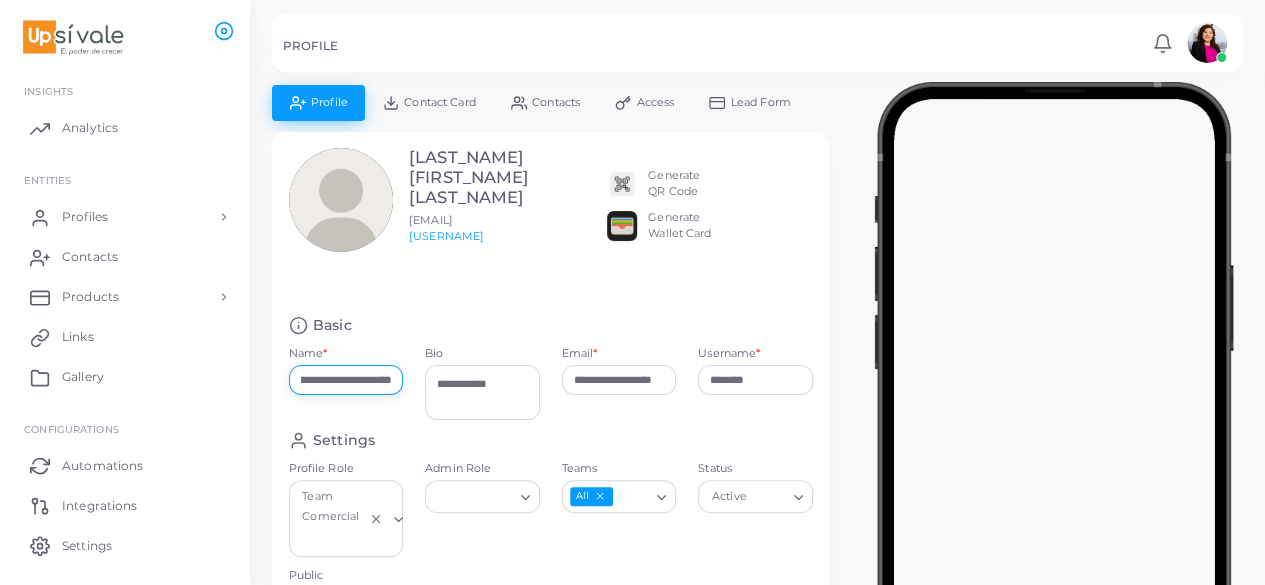 drag, startPoint x: 364, startPoint y: 377, endPoint x: 415, endPoint y: 386, distance: 51.78803 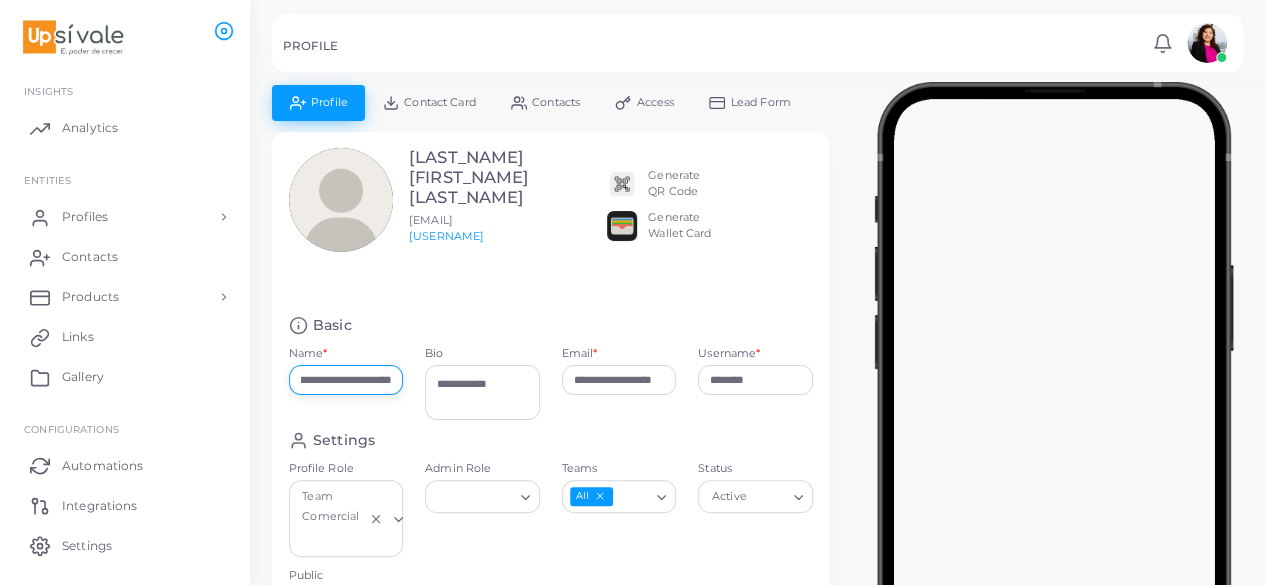 click on "**********" at bounding box center [551, 373] 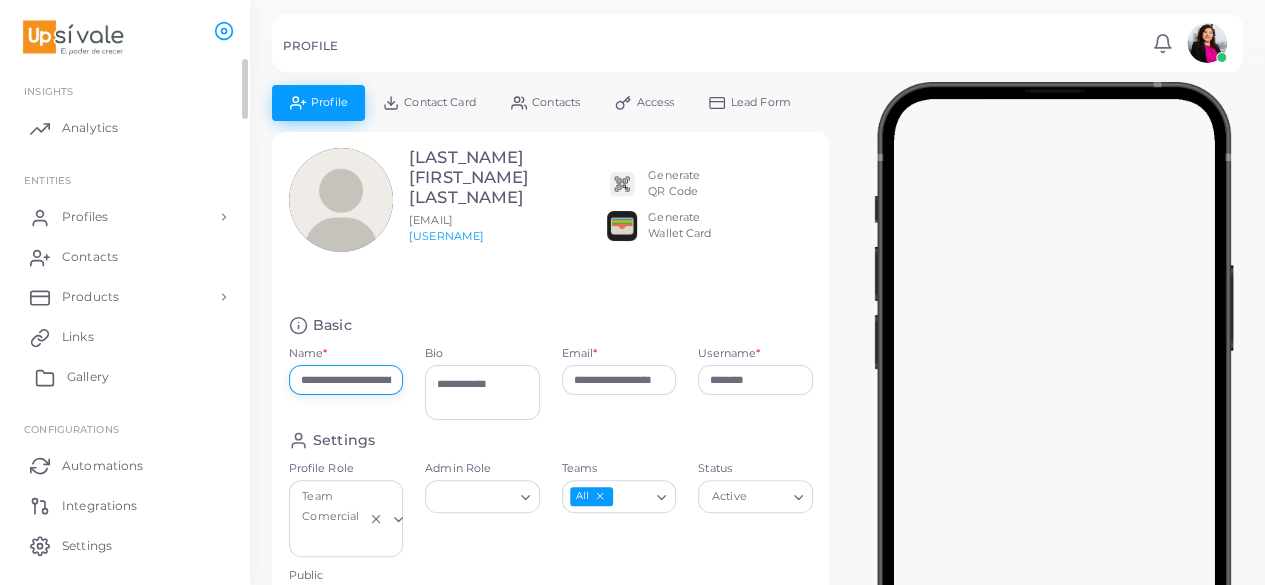 drag, startPoint x: 324, startPoint y: 376, endPoint x: 231, endPoint y: 375, distance: 93.00538 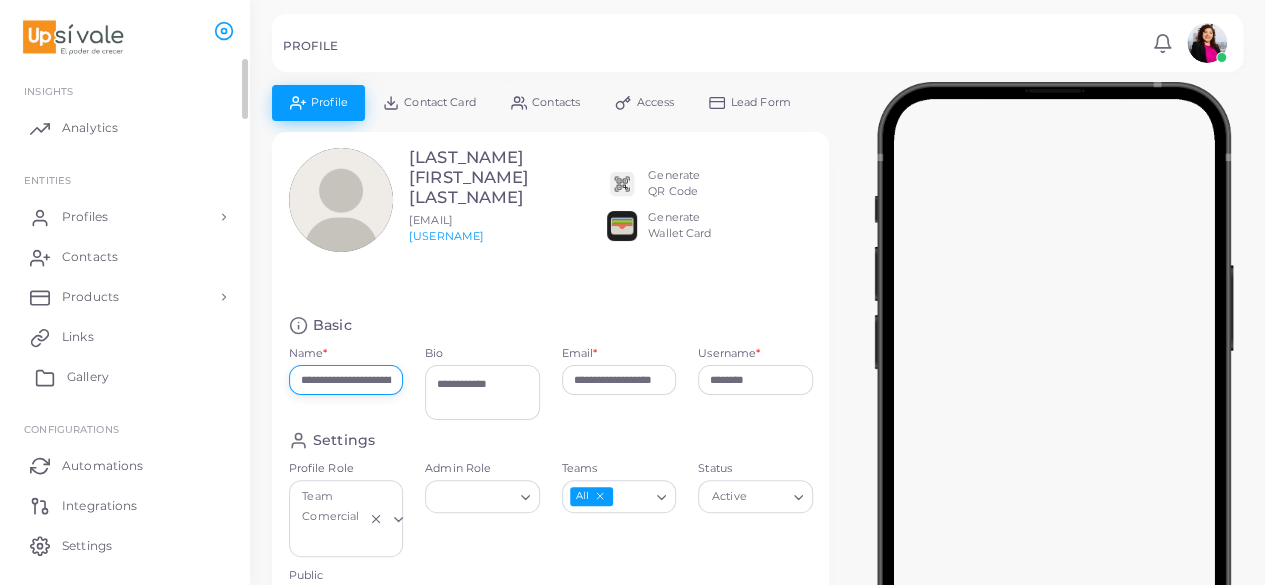 click on "**********" at bounding box center [632, 292] 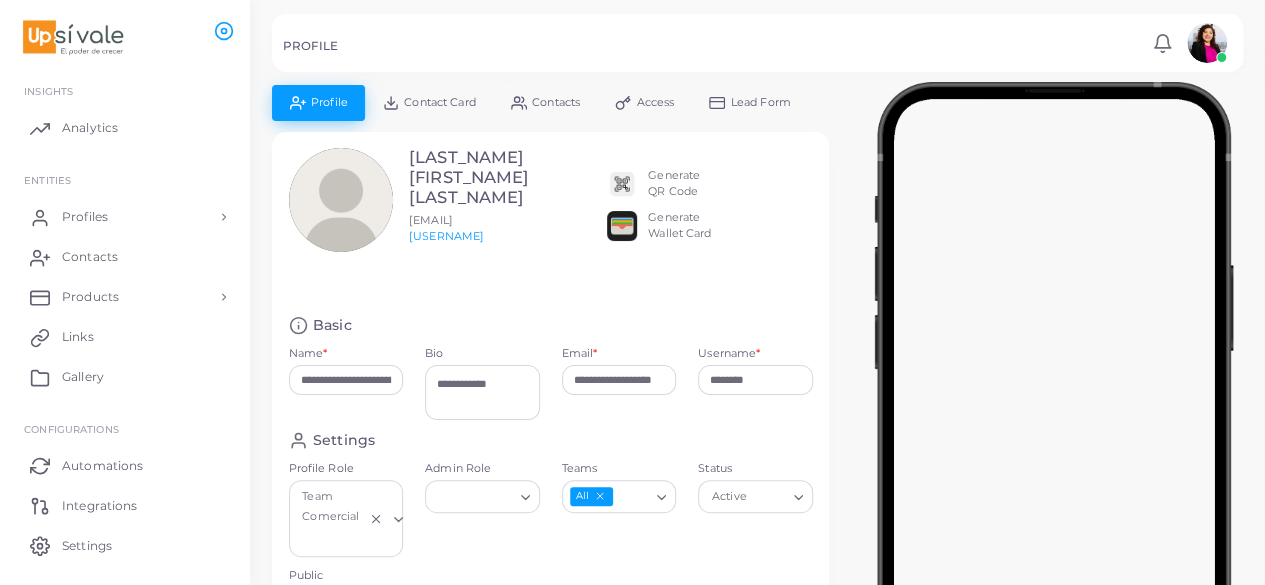 click on "[USERNAME]" at bounding box center (469, 237) 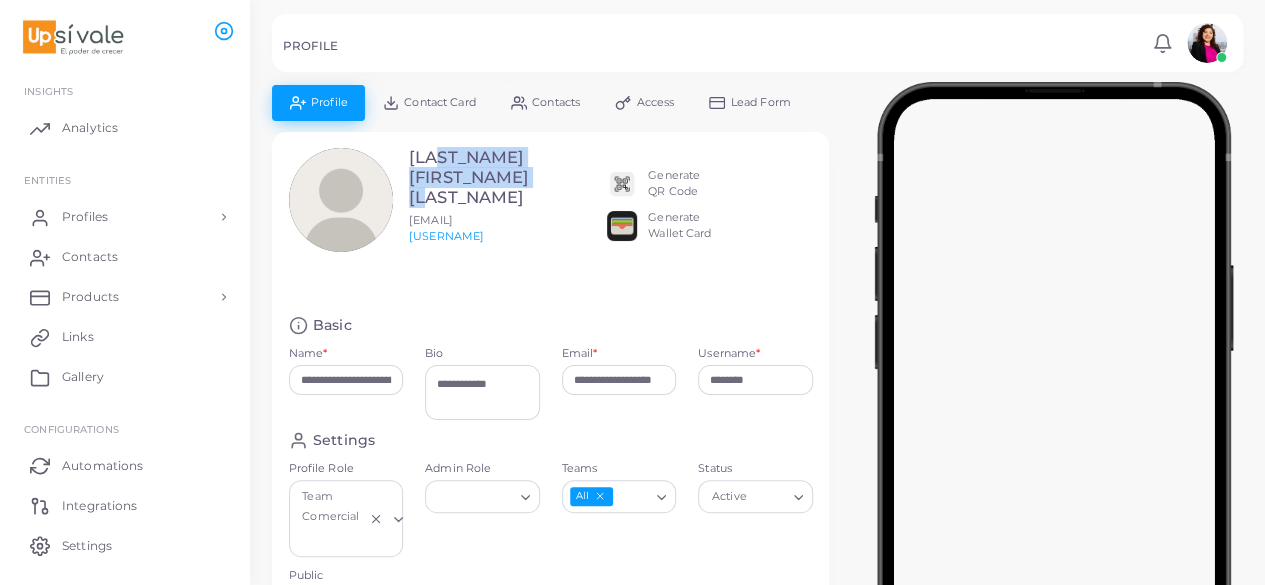 drag, startPoint x: 431, startPoint y: 163, endPoint x: 548, endPoint y: 189, distance: 119.85408 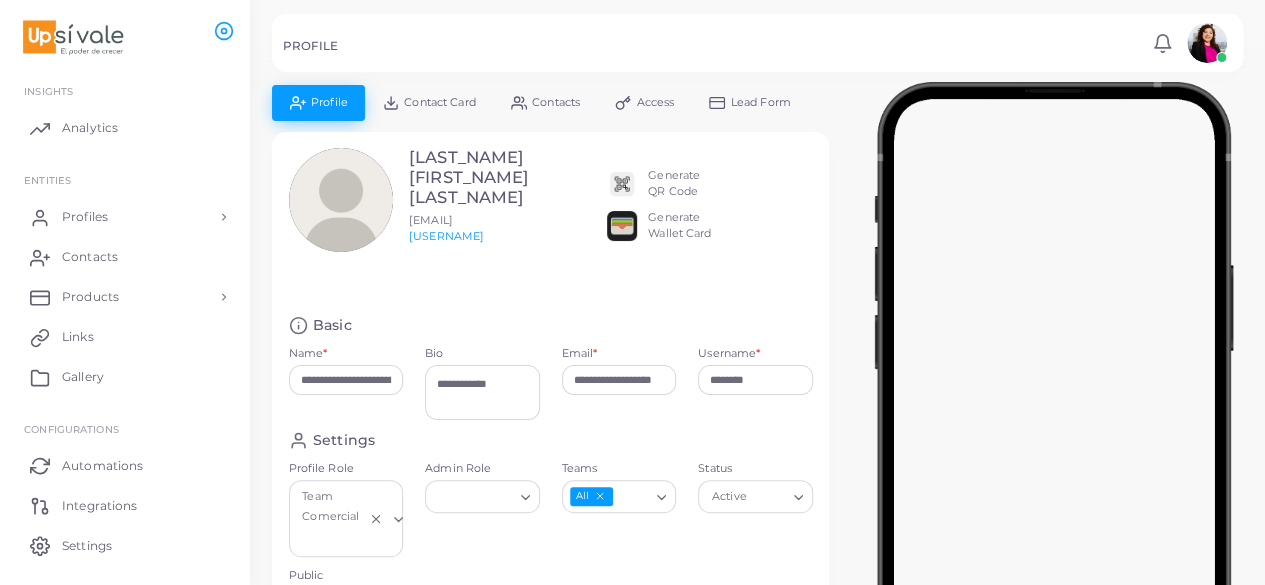 click on "**********" at bounding box center (550, 413) 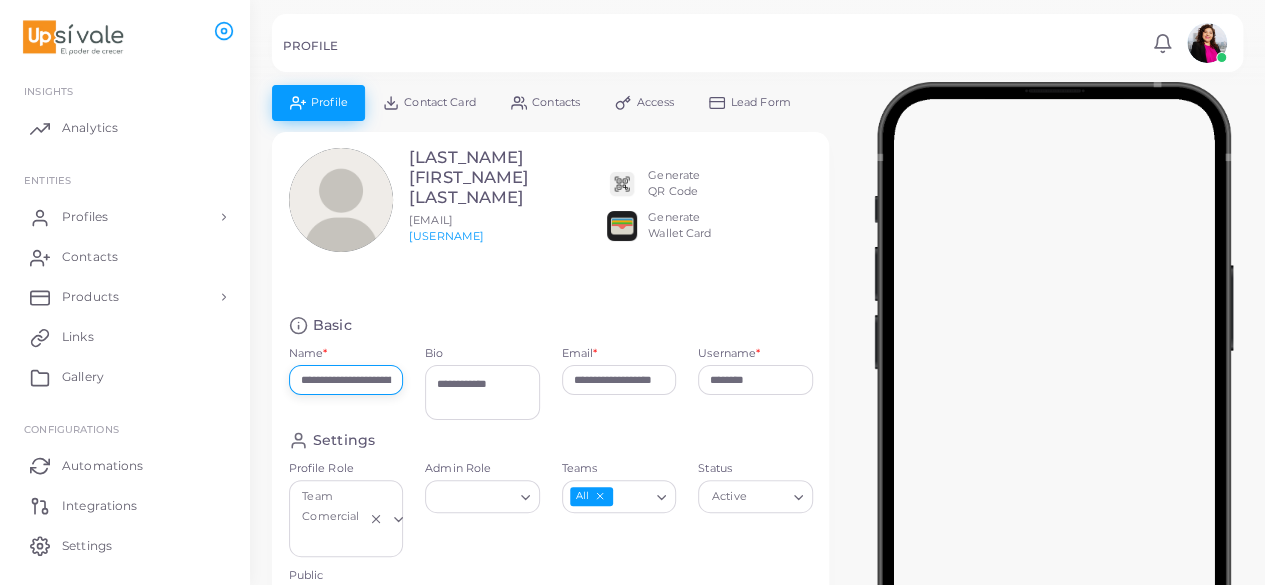 scroll, scrollTop: 0, scrollLeft: 90, axis: horizontal 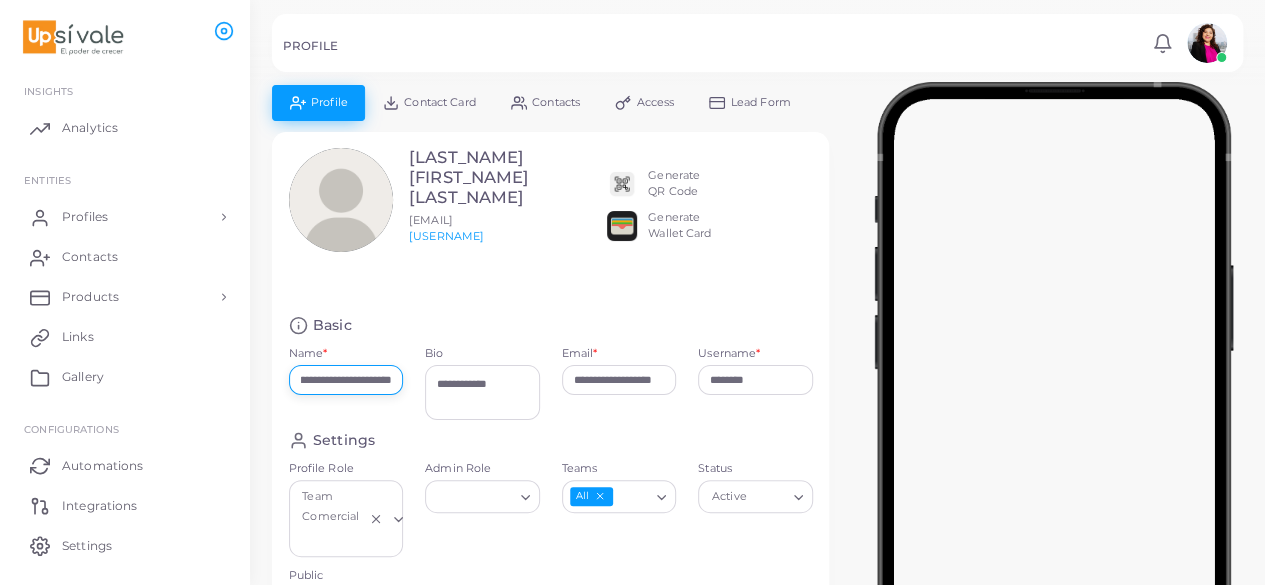 drag, startPoint x: 378, startPoint y: 385, endPoint x: 544, endPoint y: 400, distance: 166.67633 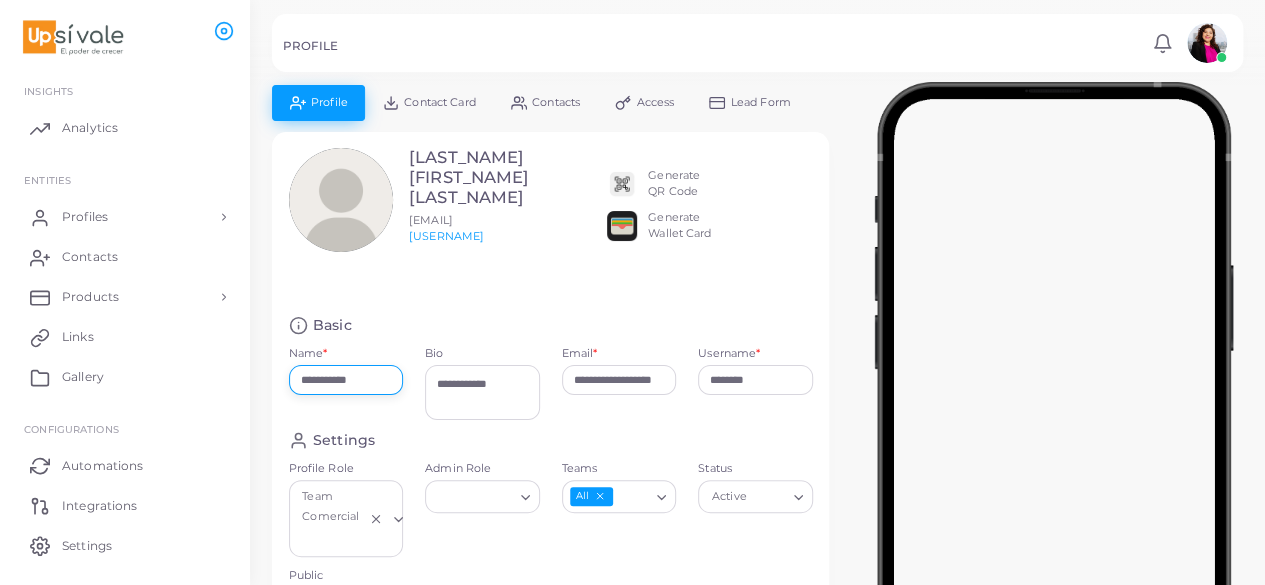 scroll, scrollTop: 0, scrollLeft: 0, axis: both 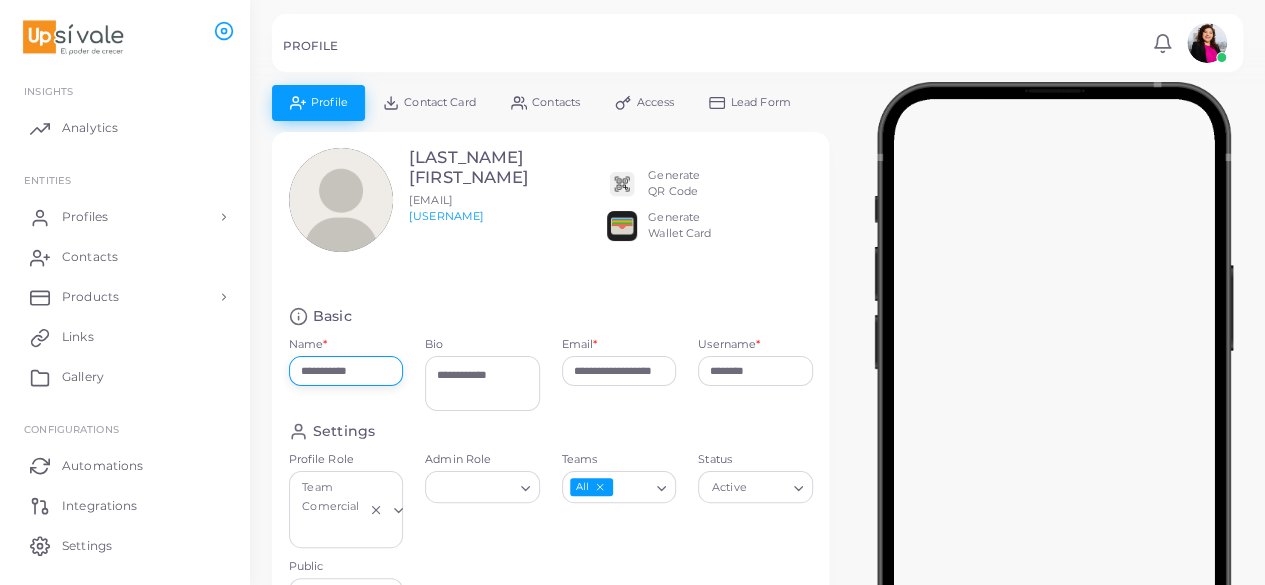 paste on "**********" 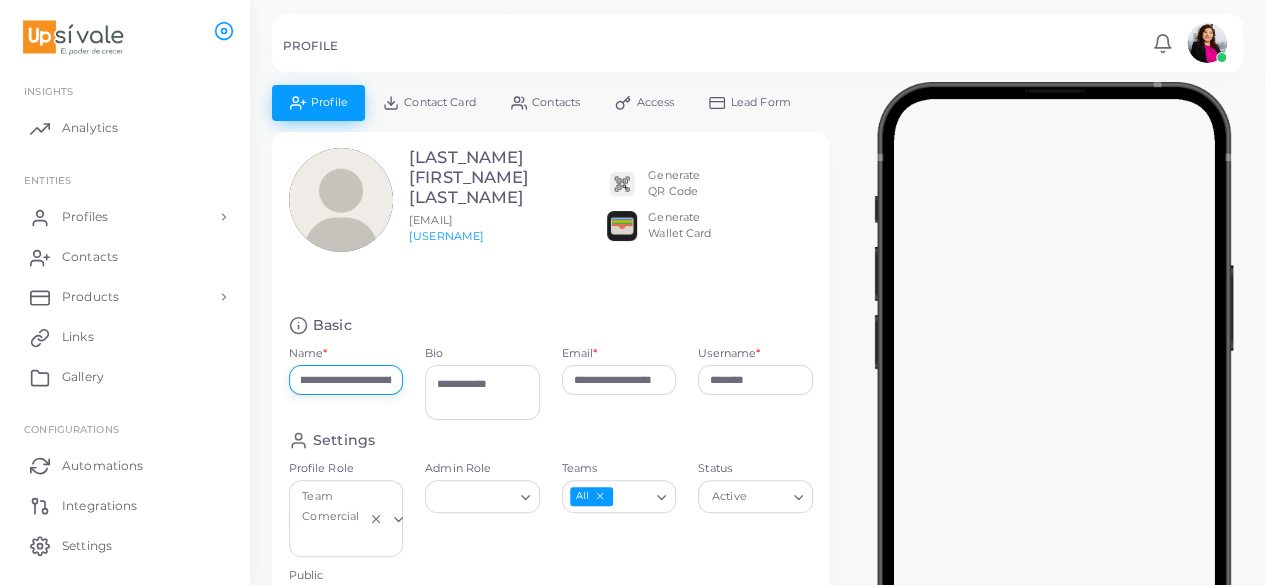 scroll, scrollTop: 0, scrollLeft: 15, axis: horizontal 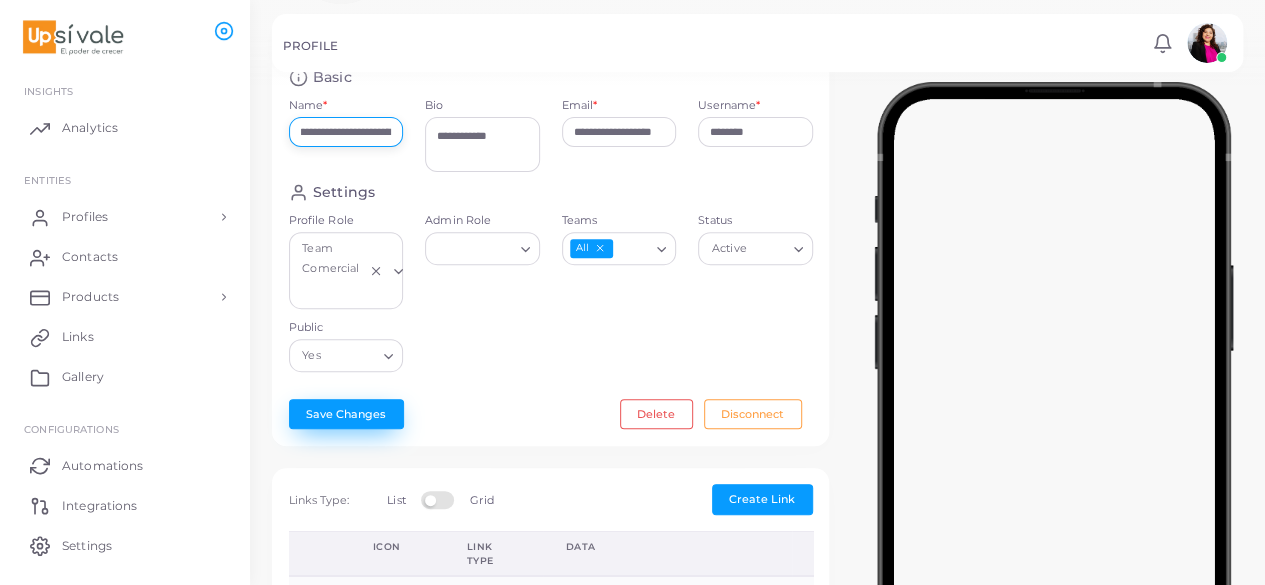 type on "**********" 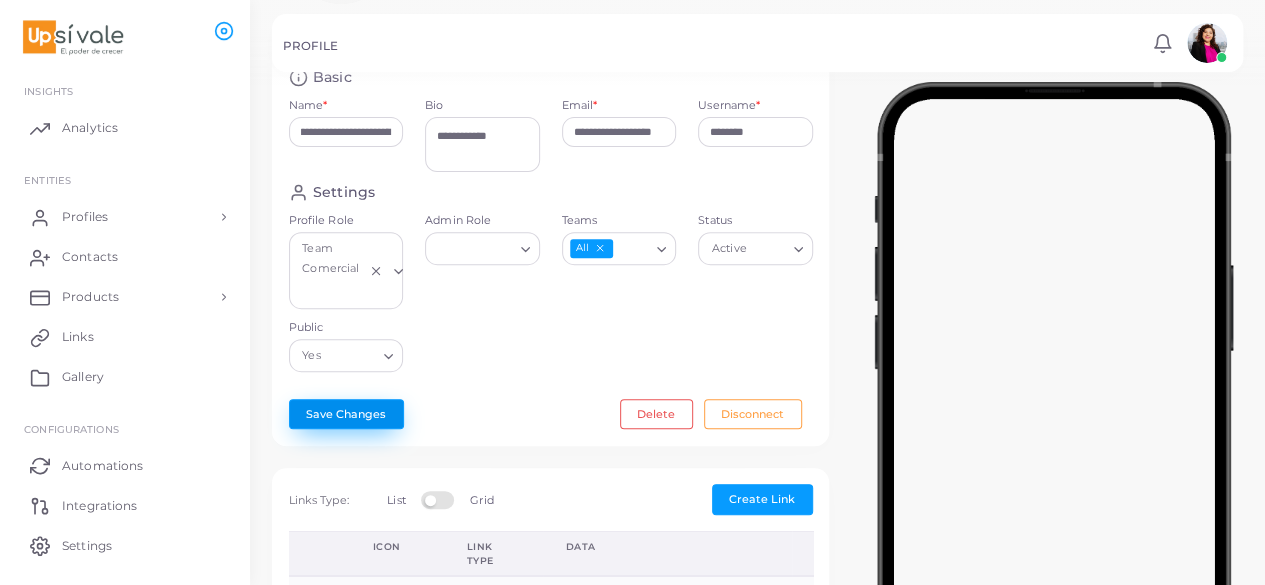 click on "Save Changes" at bounding box center (346, 414) 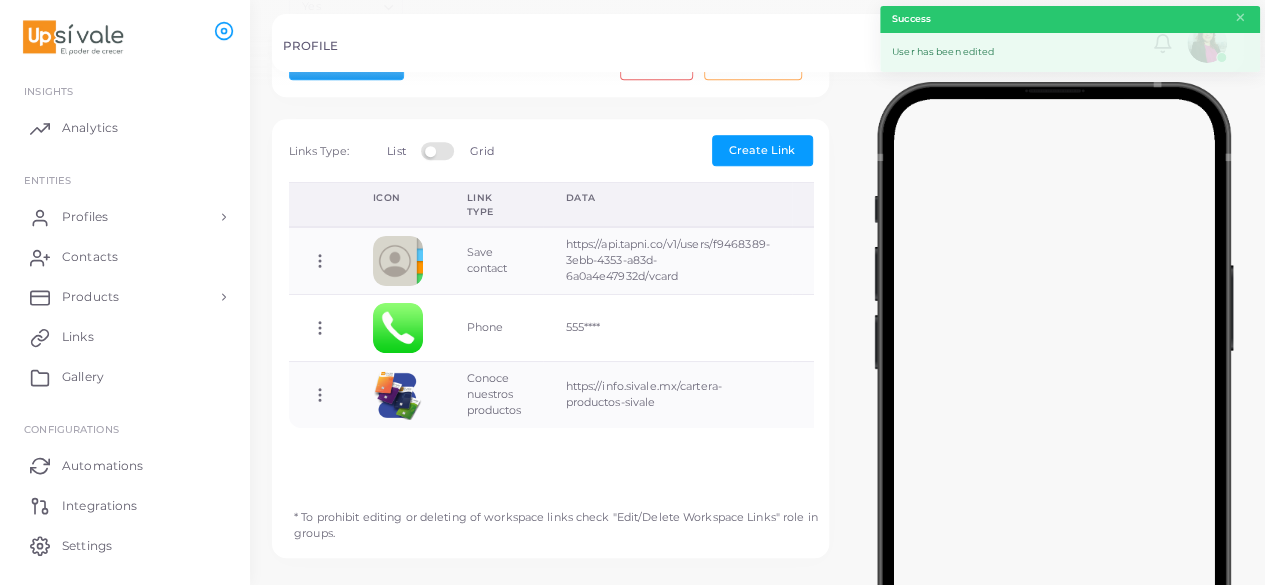 scroll, scrollTop: 596, scrollLeft: 0, axis: vertical 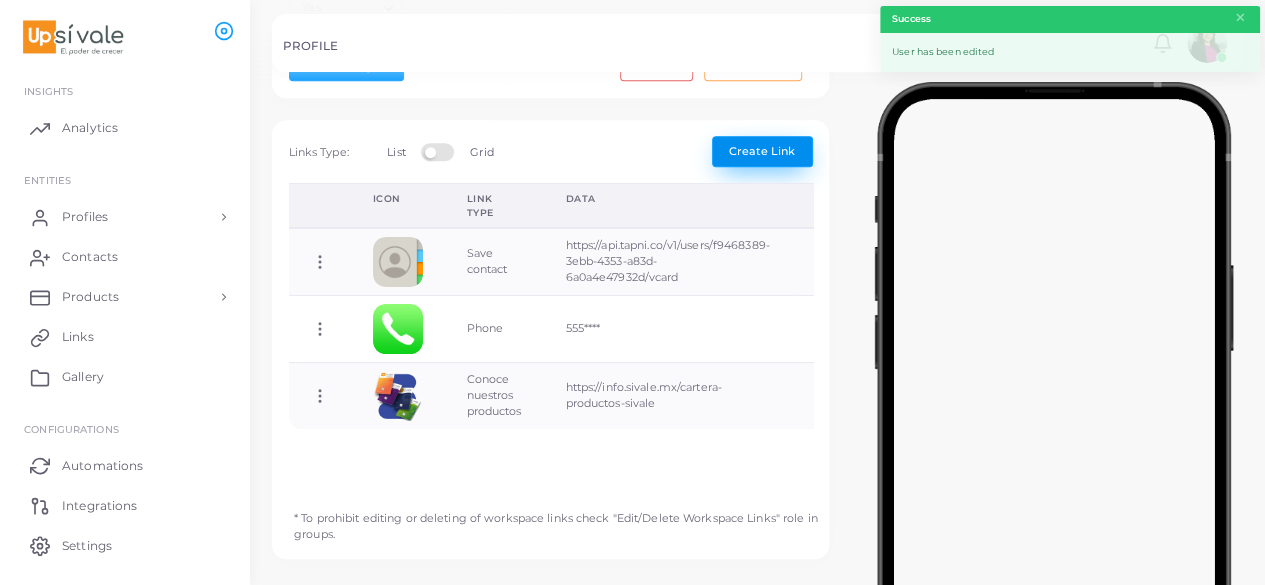 click on "Create Link" at bounding box center [762, 151] 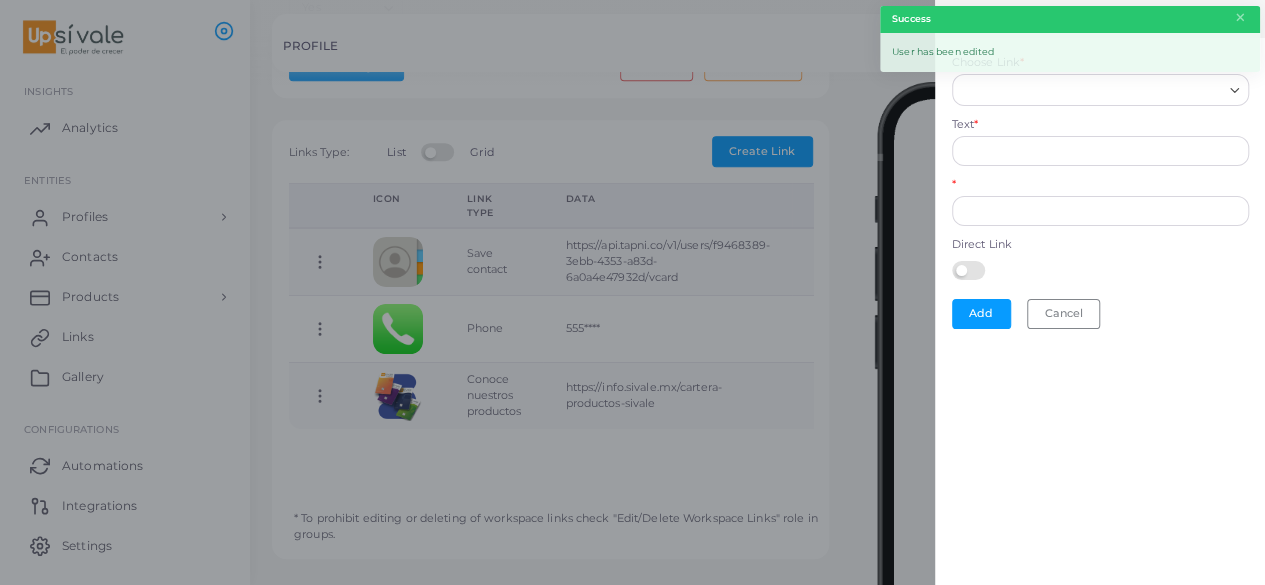 click on "Choose Link  *" at bounding box center [1091, 90] 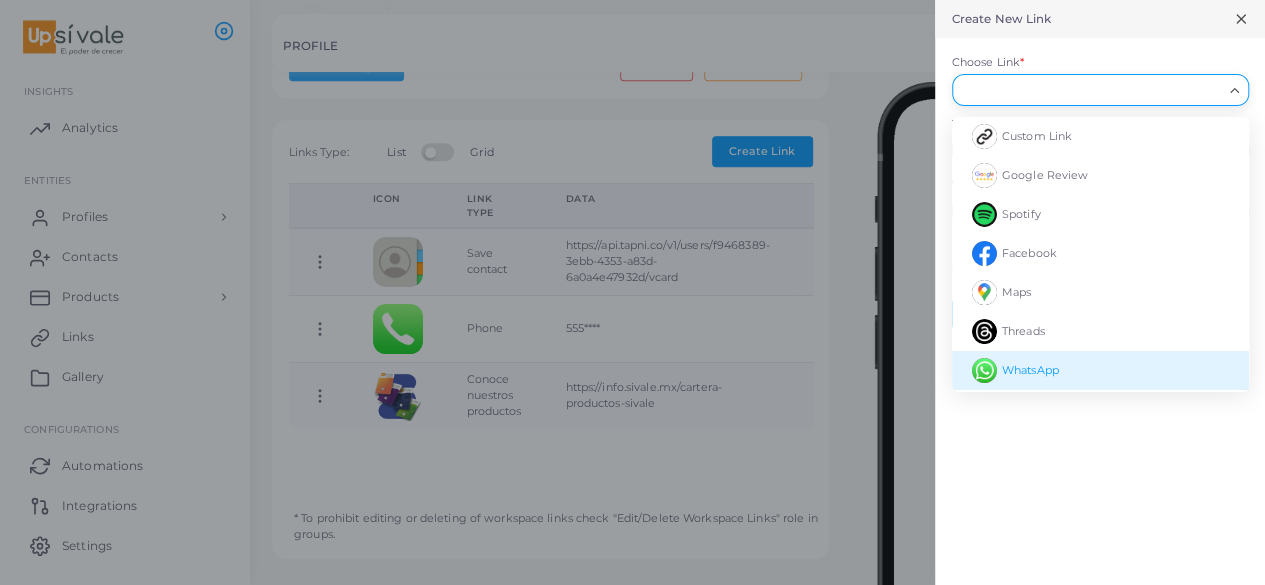 click on "WhatsApp" at bounding box center [1030, 370] 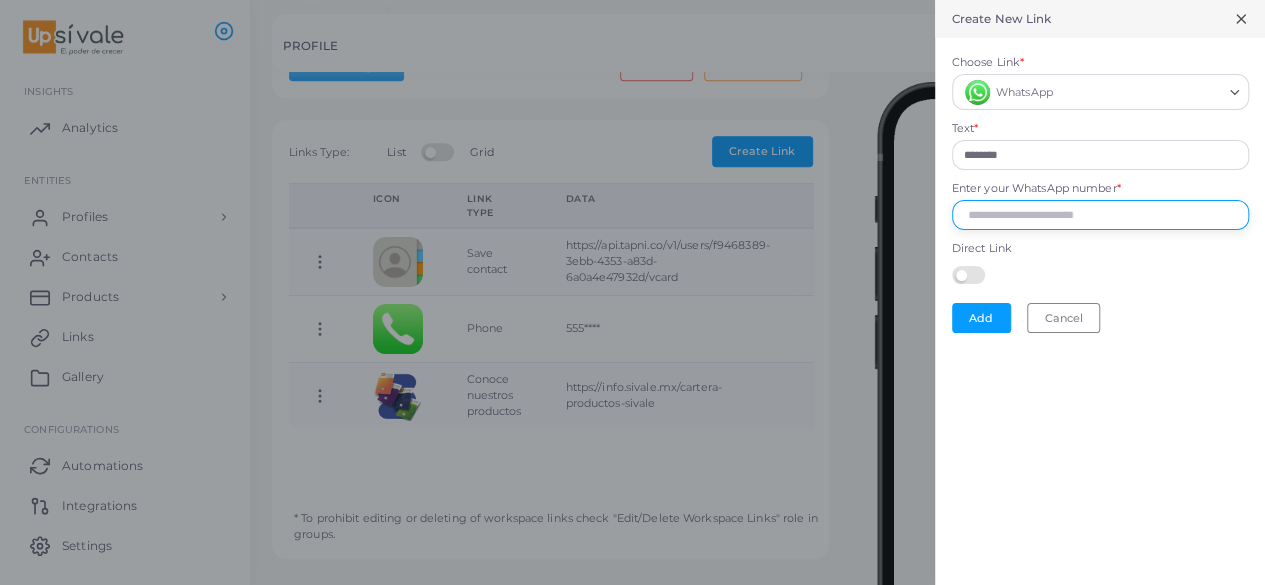 click on "Enter your WhatsApp number  *" at bounding box center (1100, 215) 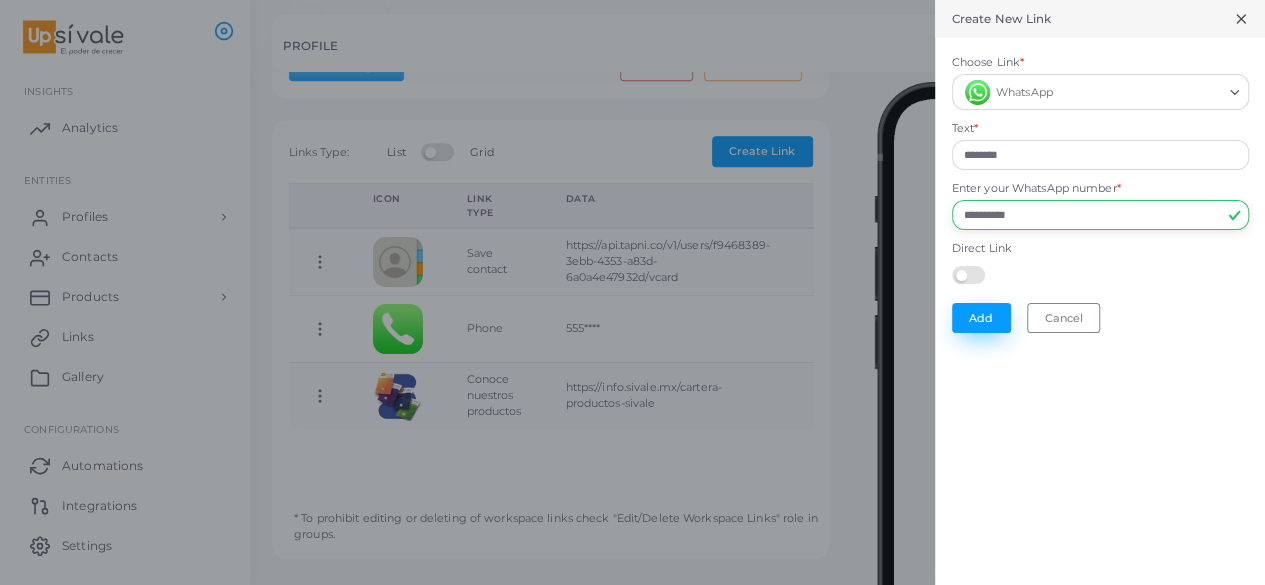 type on "**********" 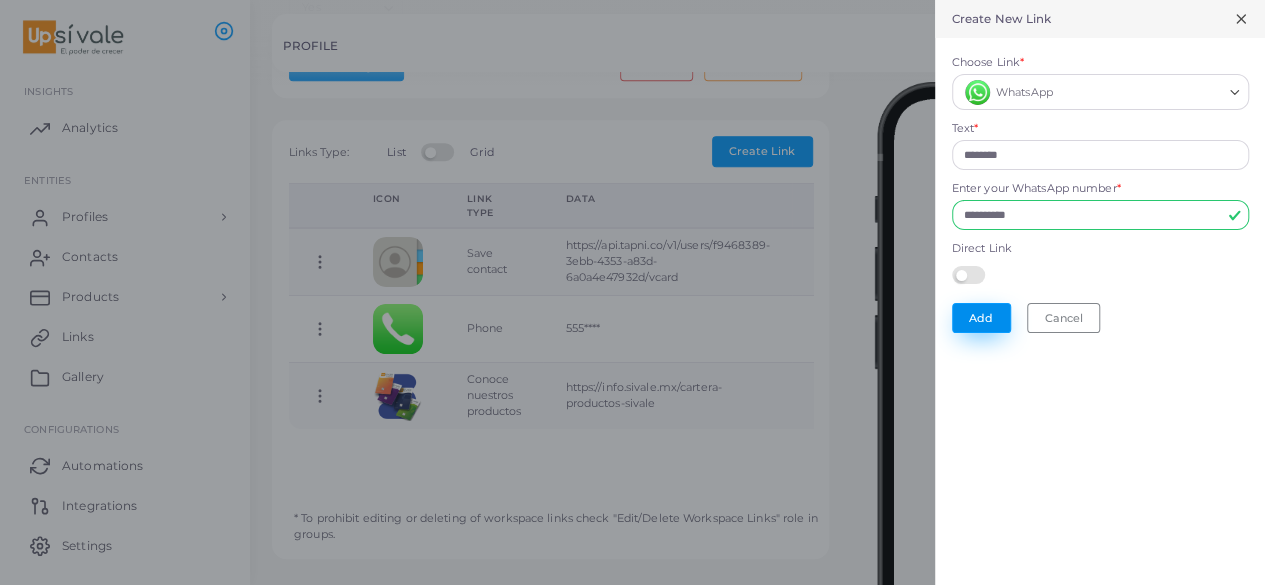 drag, startPoint x: 988, startPoint y: 327, endPoint x: 974, endPoint y: 321, distance: 15.231546 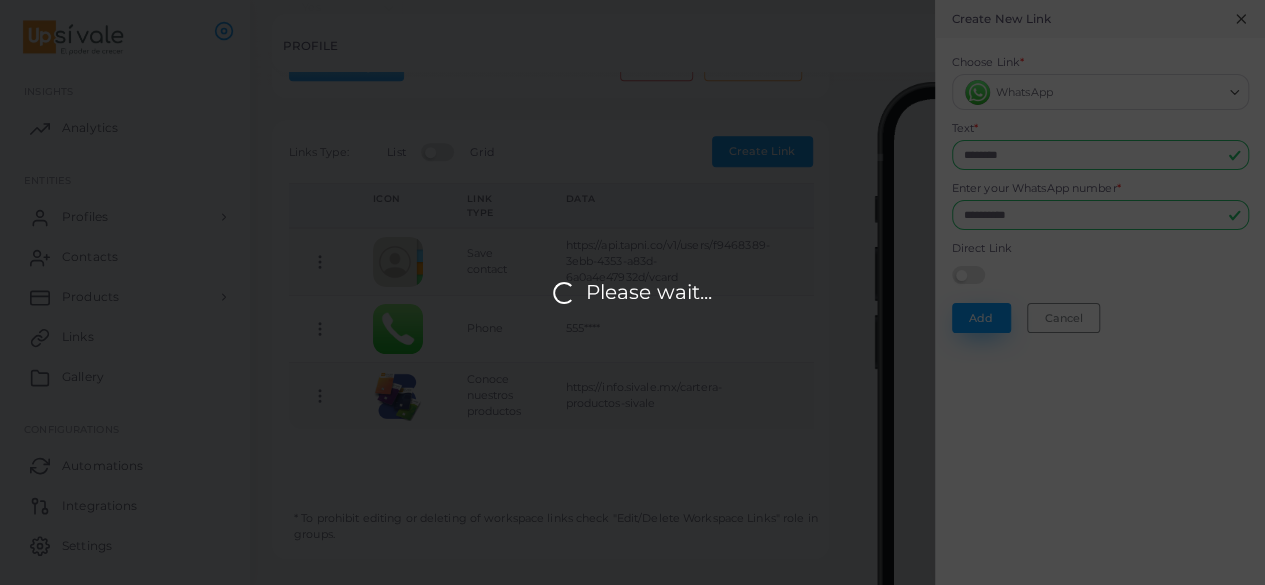 scroll, scrollTop: 600, scrollLeft: 0, axis: vertical 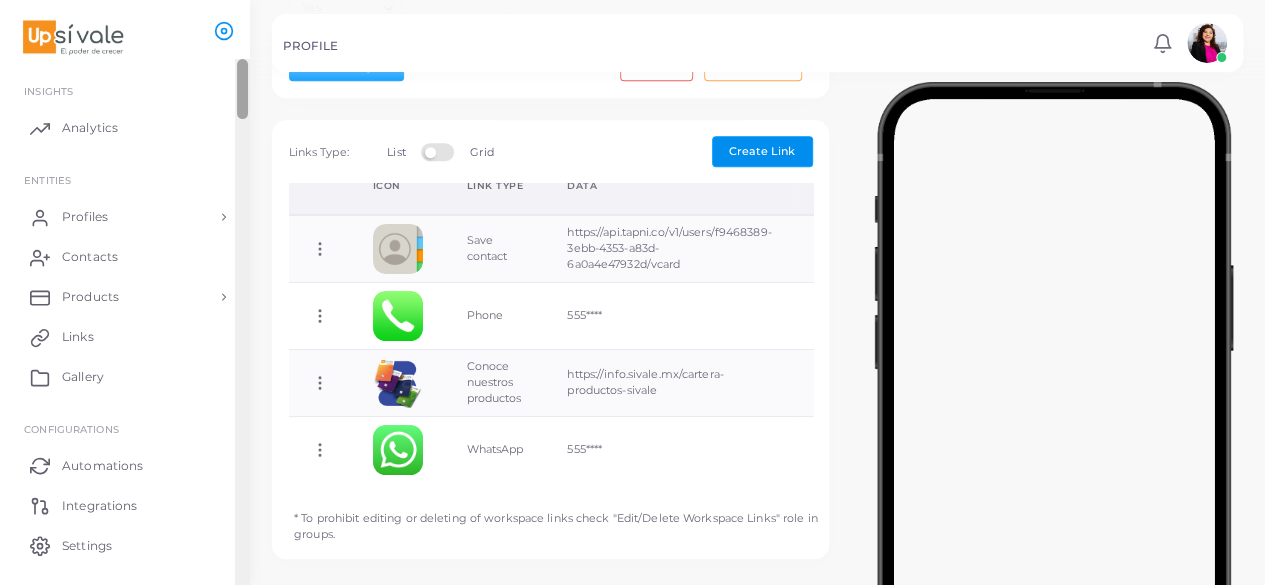 drag, startPoint x: 243, startPoint y: 102, endPoint x: 228, endPoint y: 39, distance: 64.7611 